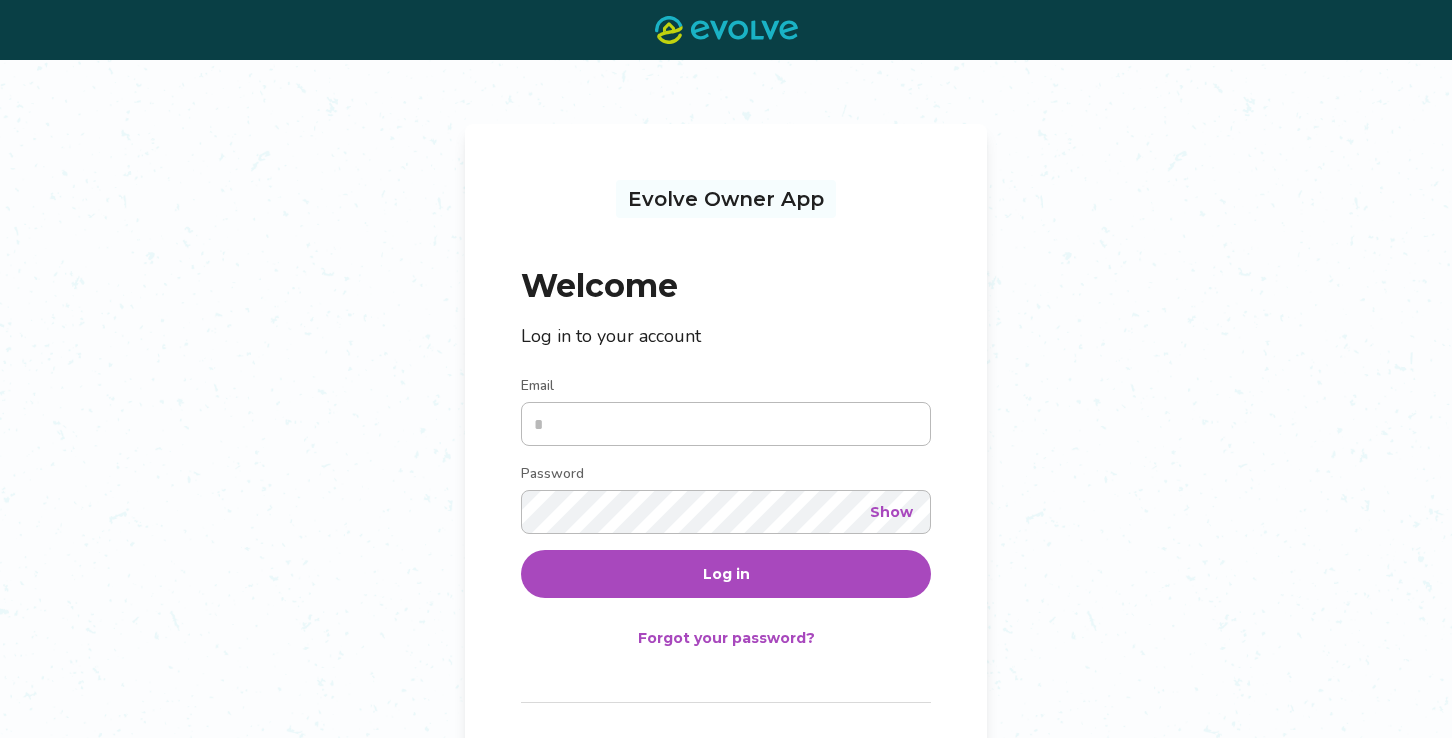 scroll, scrollTop: 0, scrollLeft: 0, axis: both 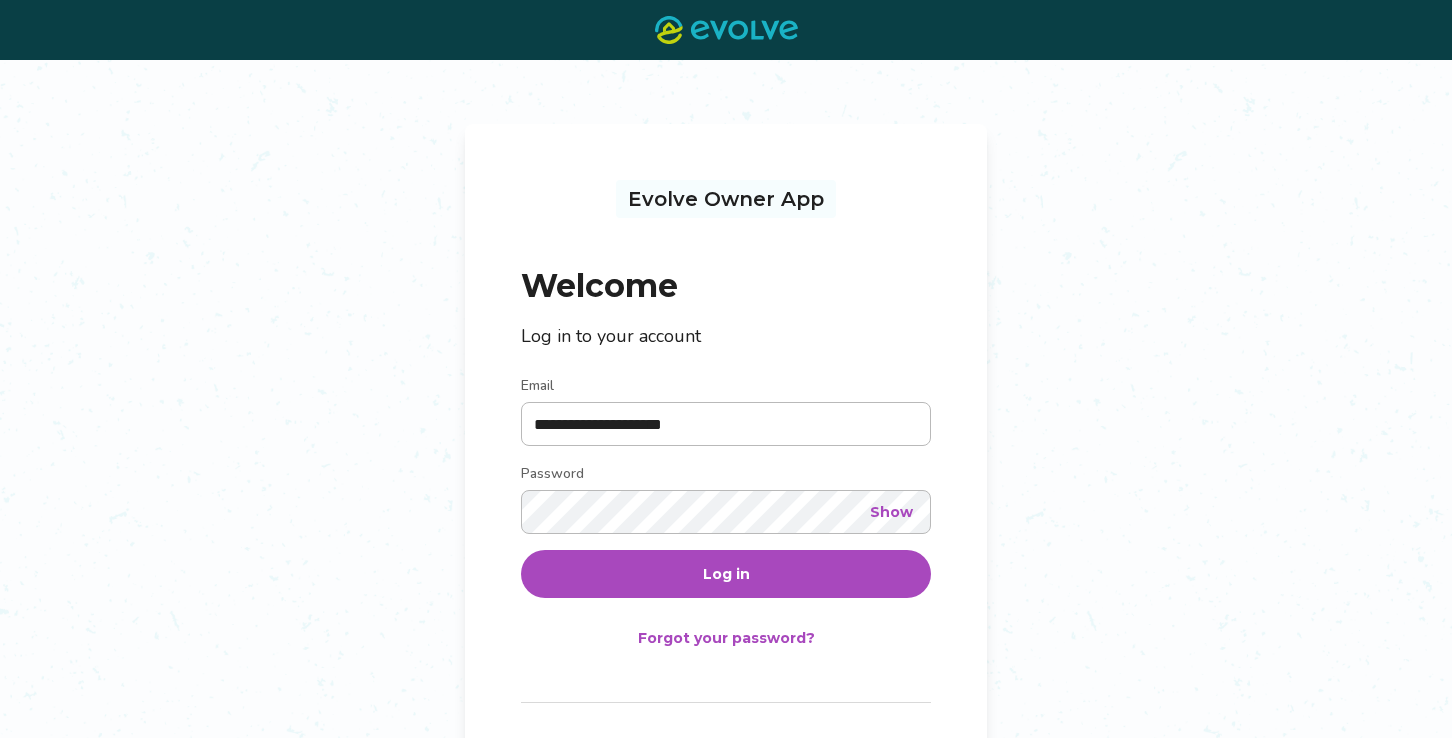 type on "**********" 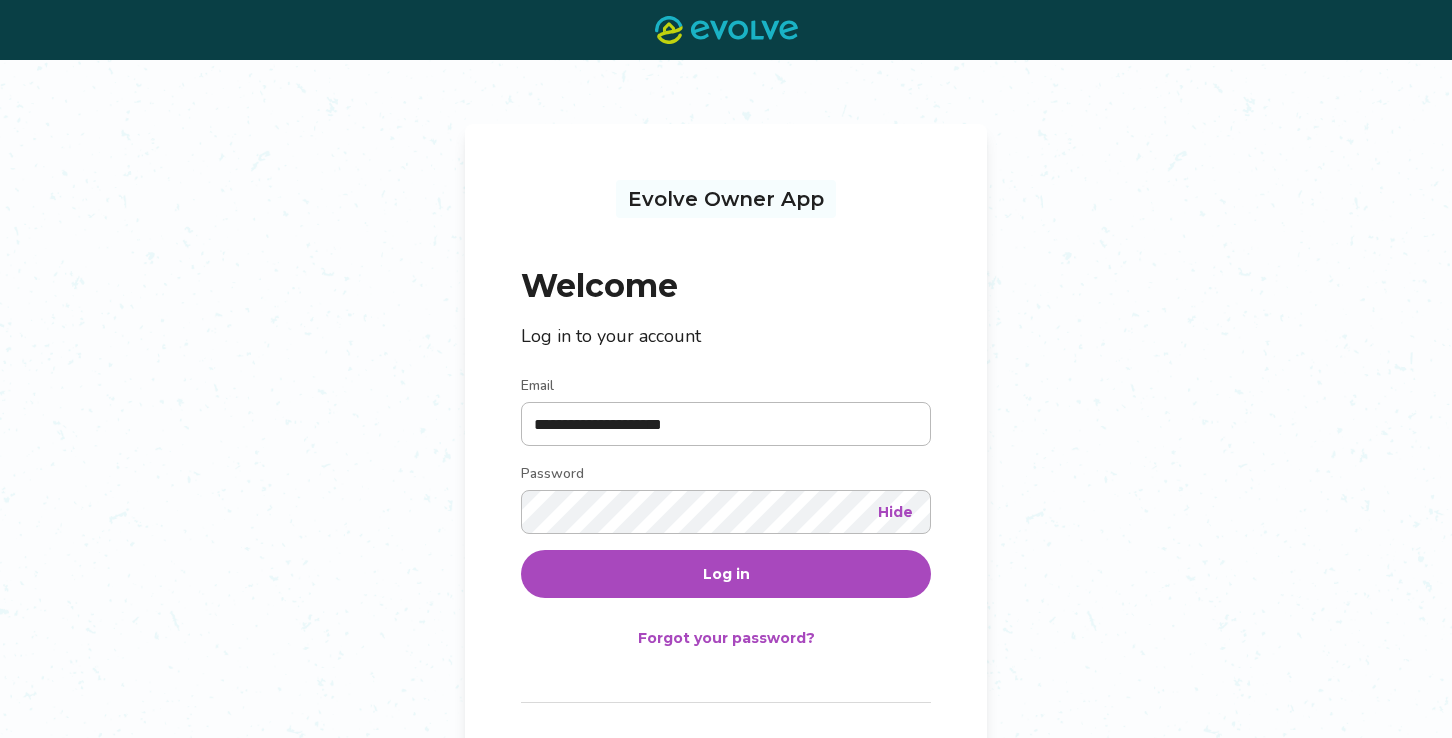 click on "Log in" at bounding box center [726, 574] 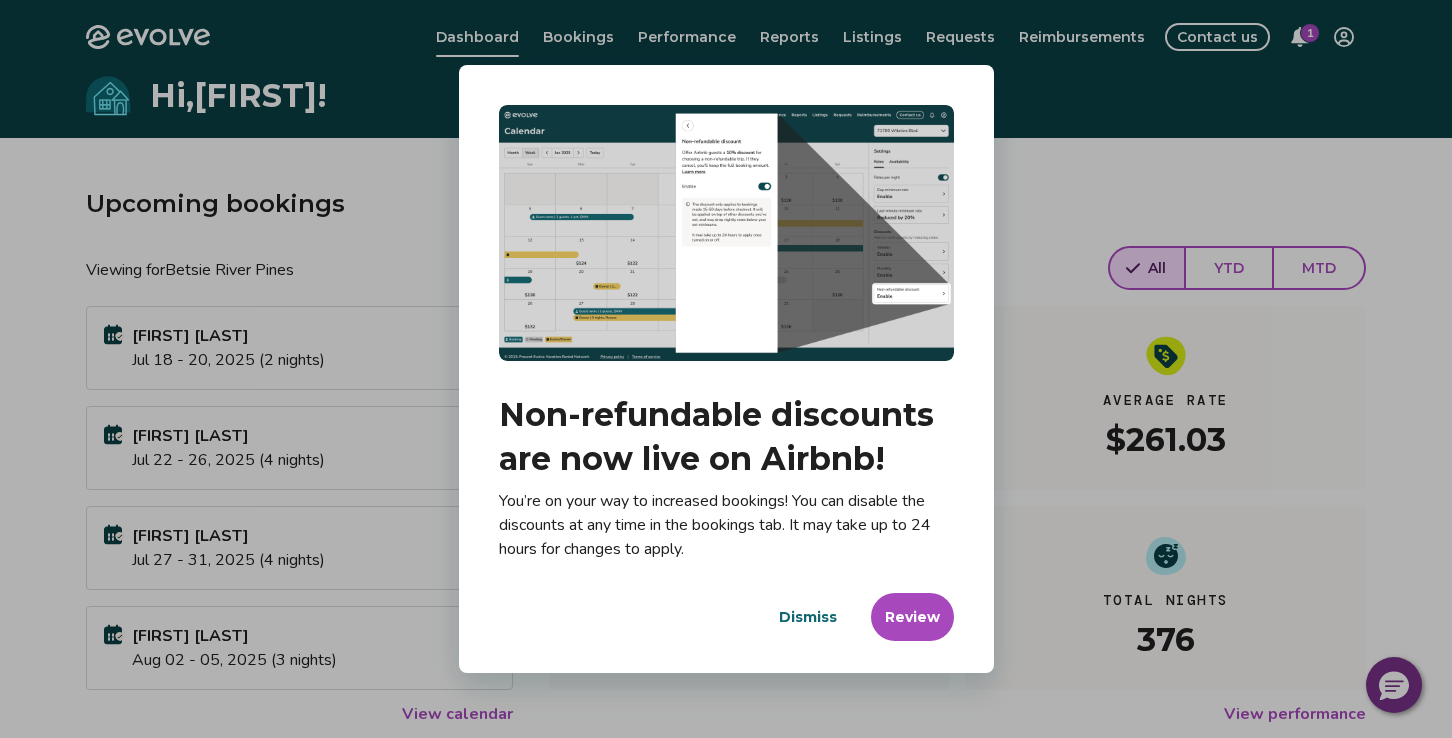 click on "Dismiss" at bounding box center [808, 617] 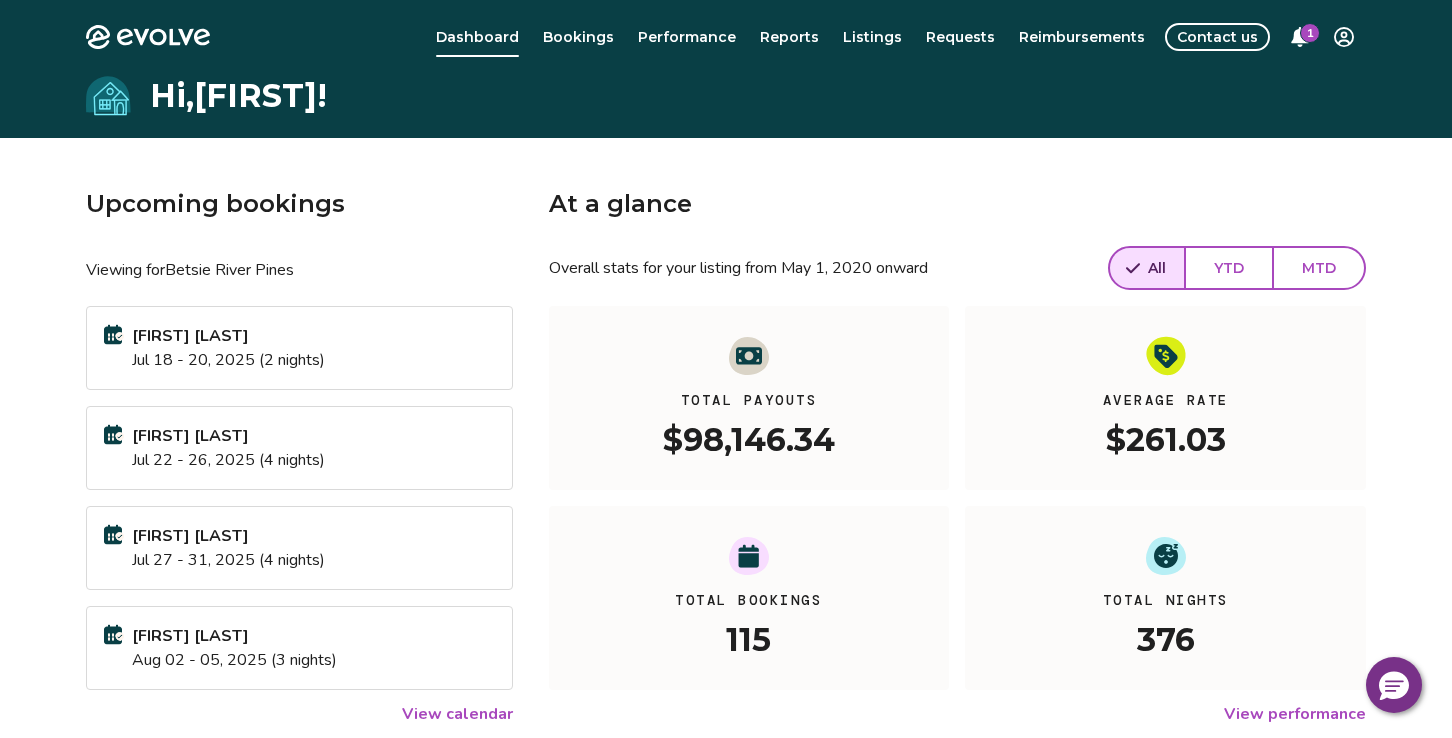 click on "Sally Barber" at bounding box center (228, 336) 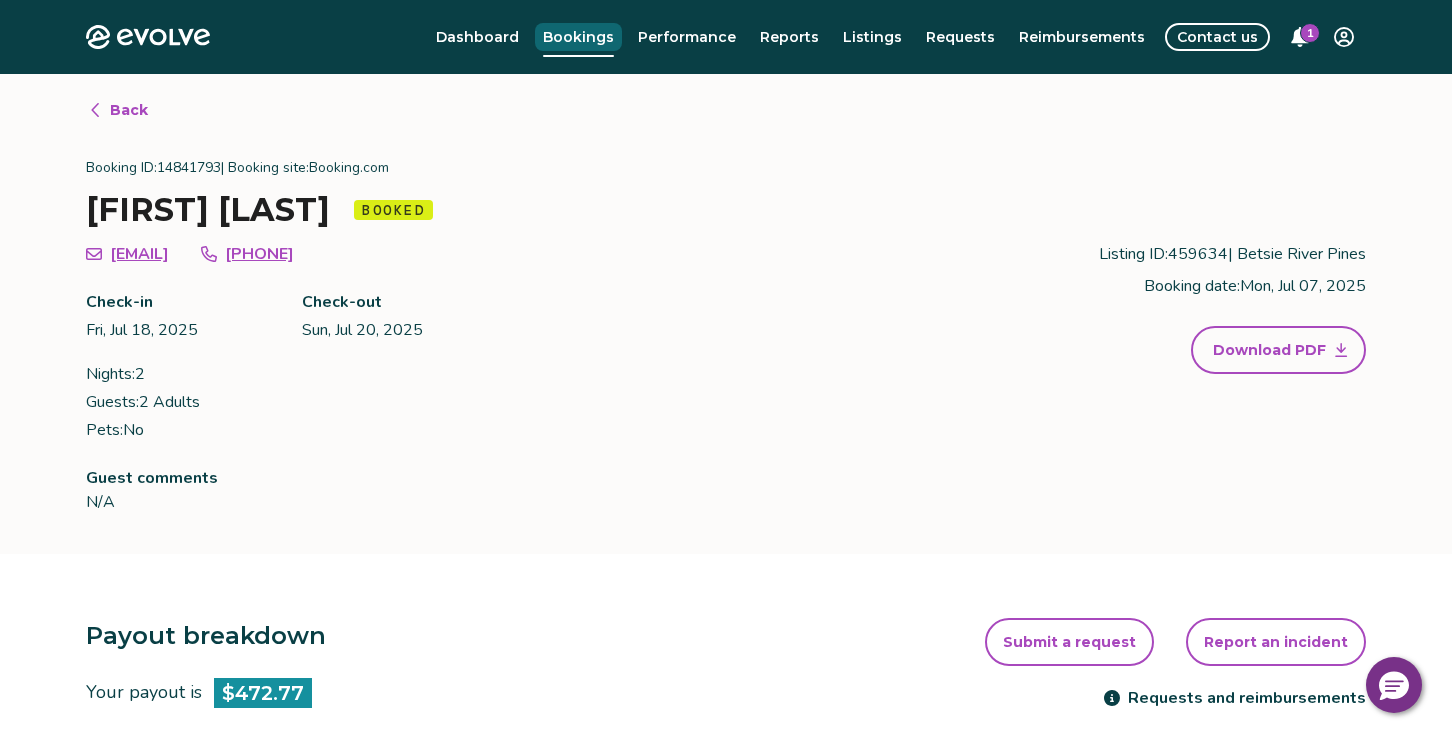 click on "Bookings" at bounding box center [578, 37] 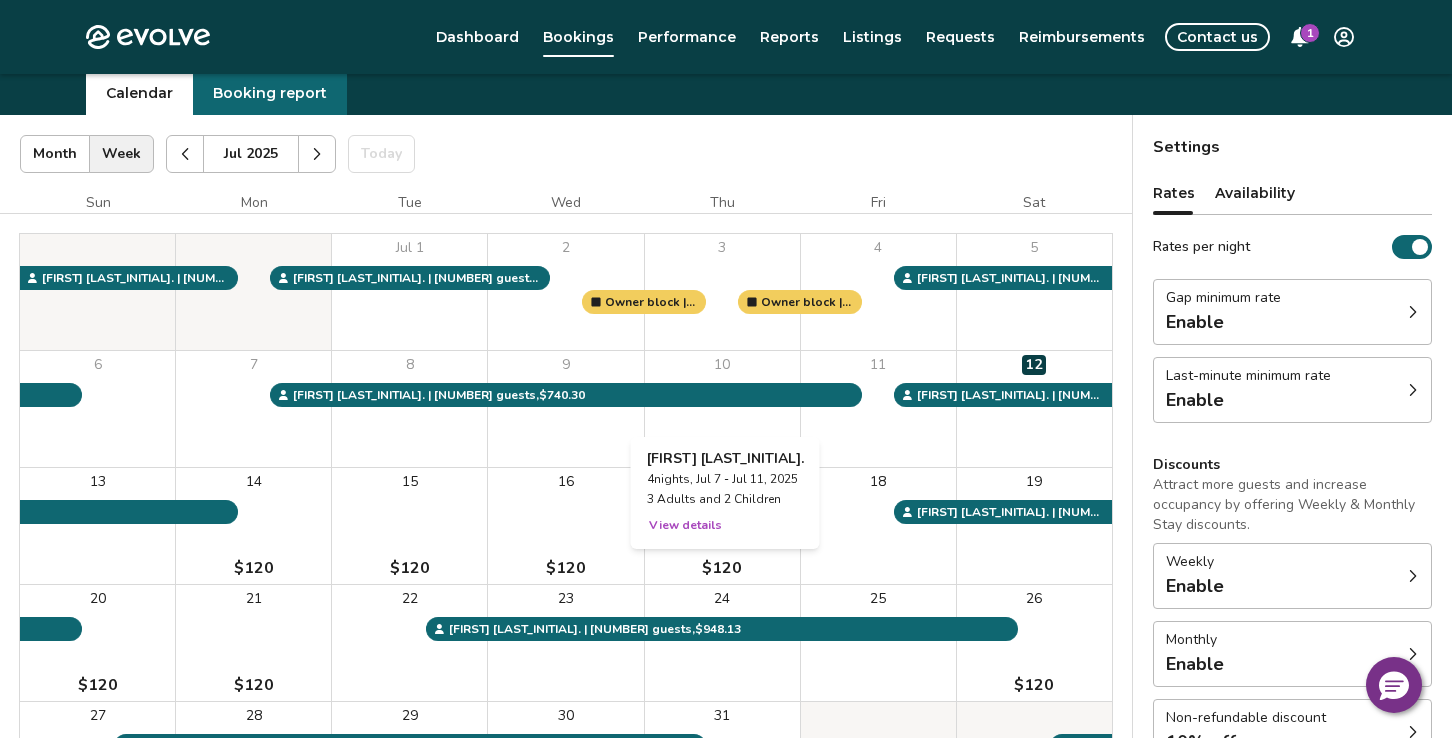 scroll, scrollTop: 111, scrollLeft: 0, axis: vertical 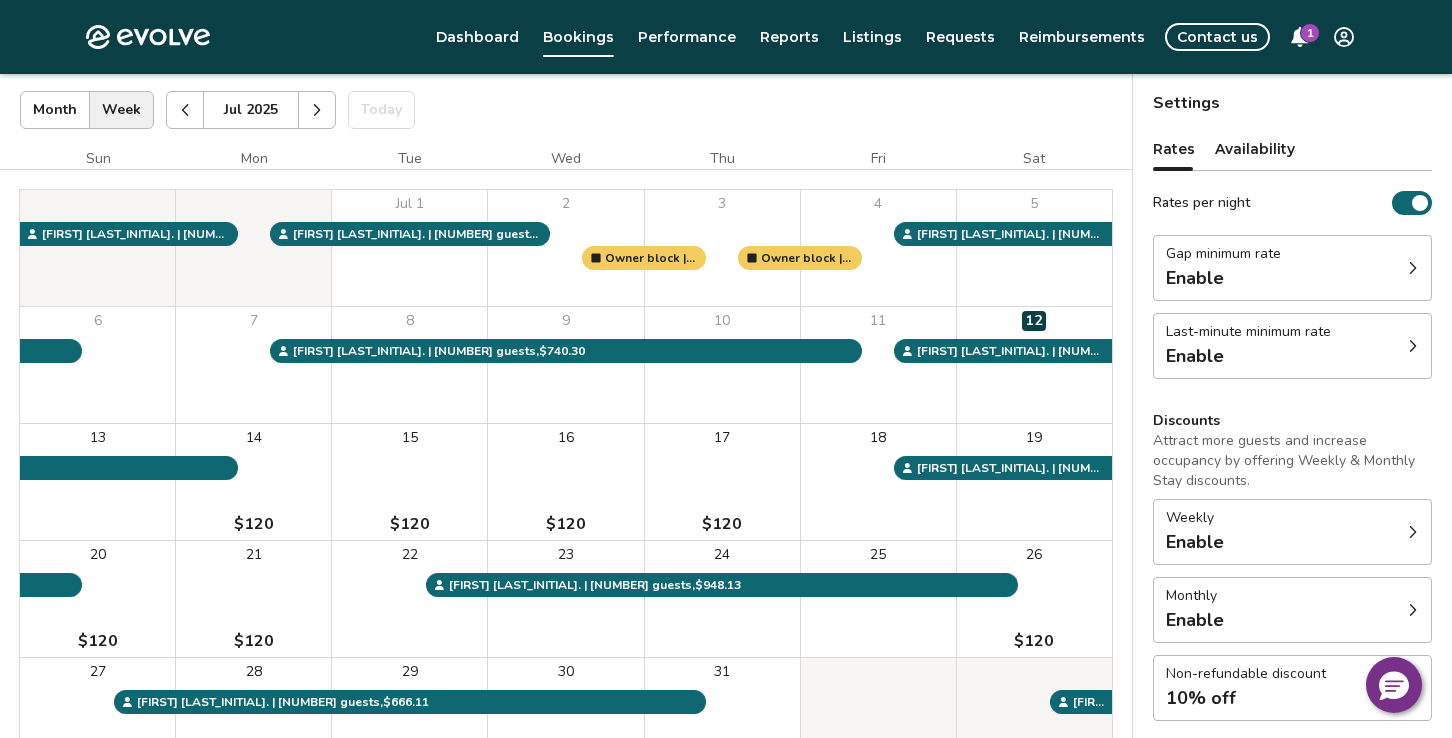 click on "Rates per night" at bounding box center [1412, 203] 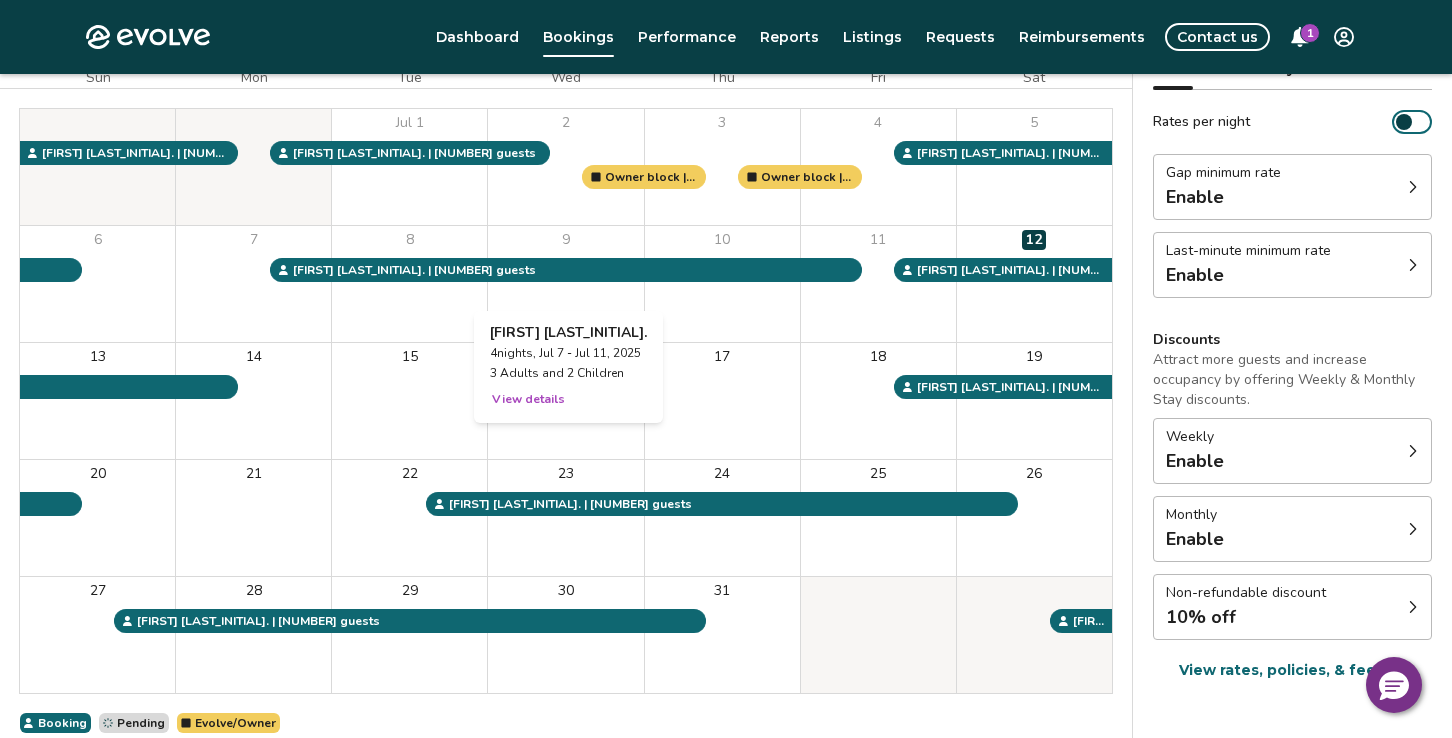 scroll, scrollTop: 195, scrollLeft: 0, axis: vertical 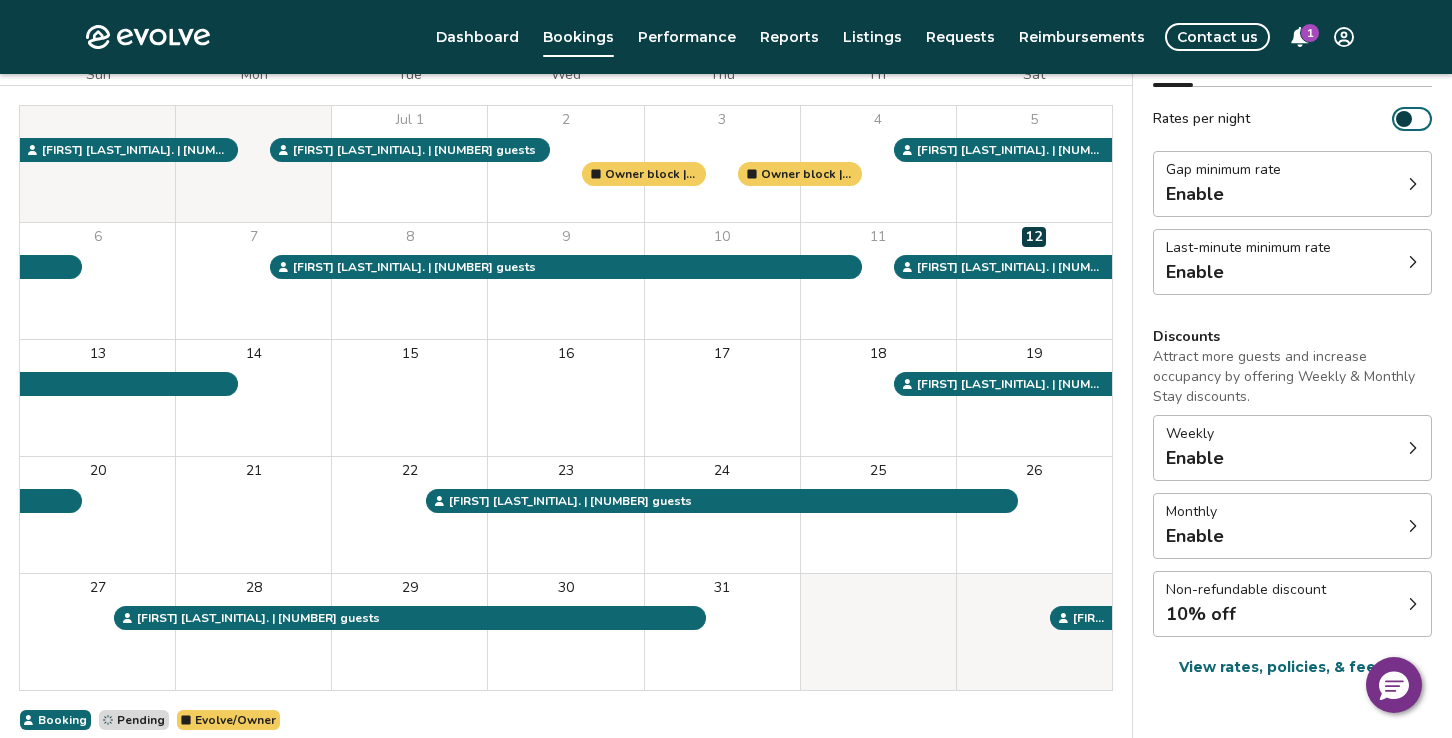 click on "1" at bounding box center [1310, 33] 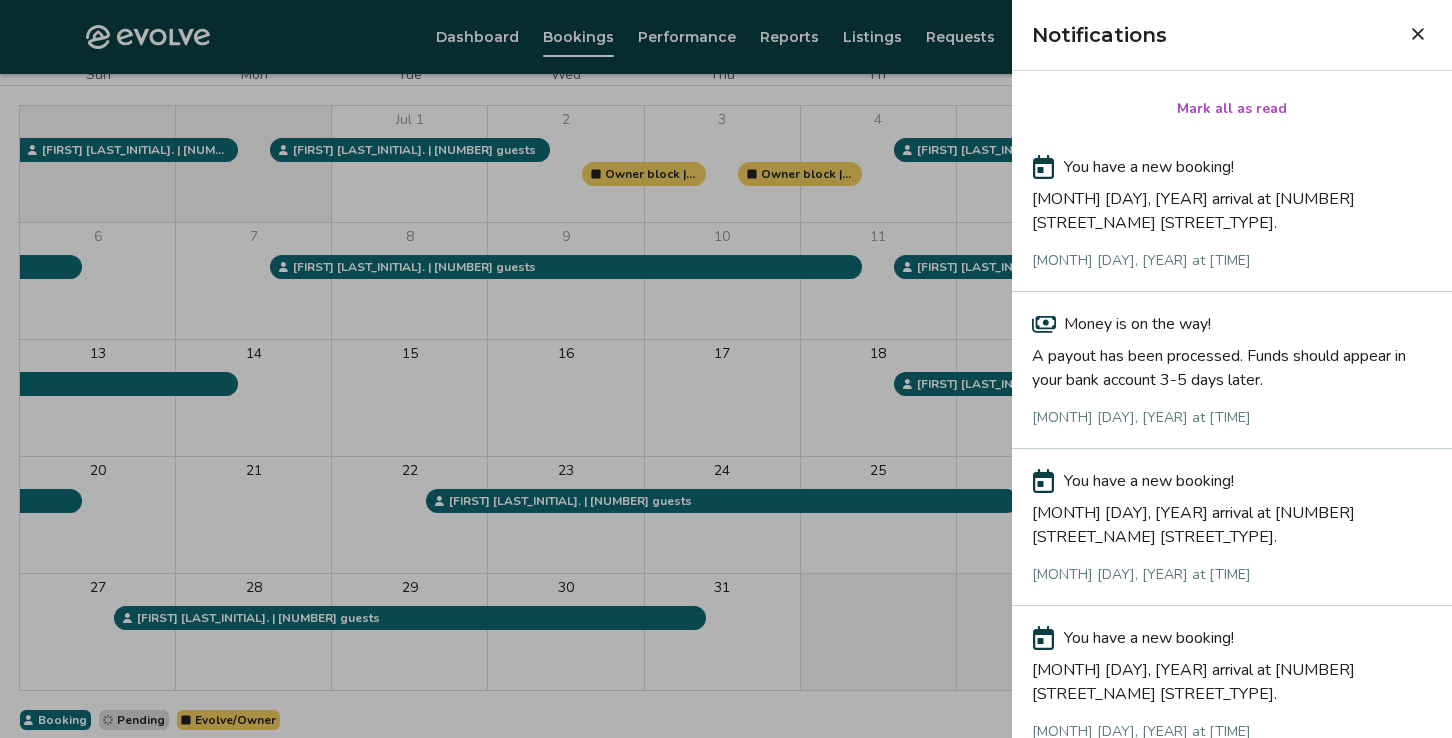 scroll, scrollTop: 0, scrollLeft: 0, axis: both 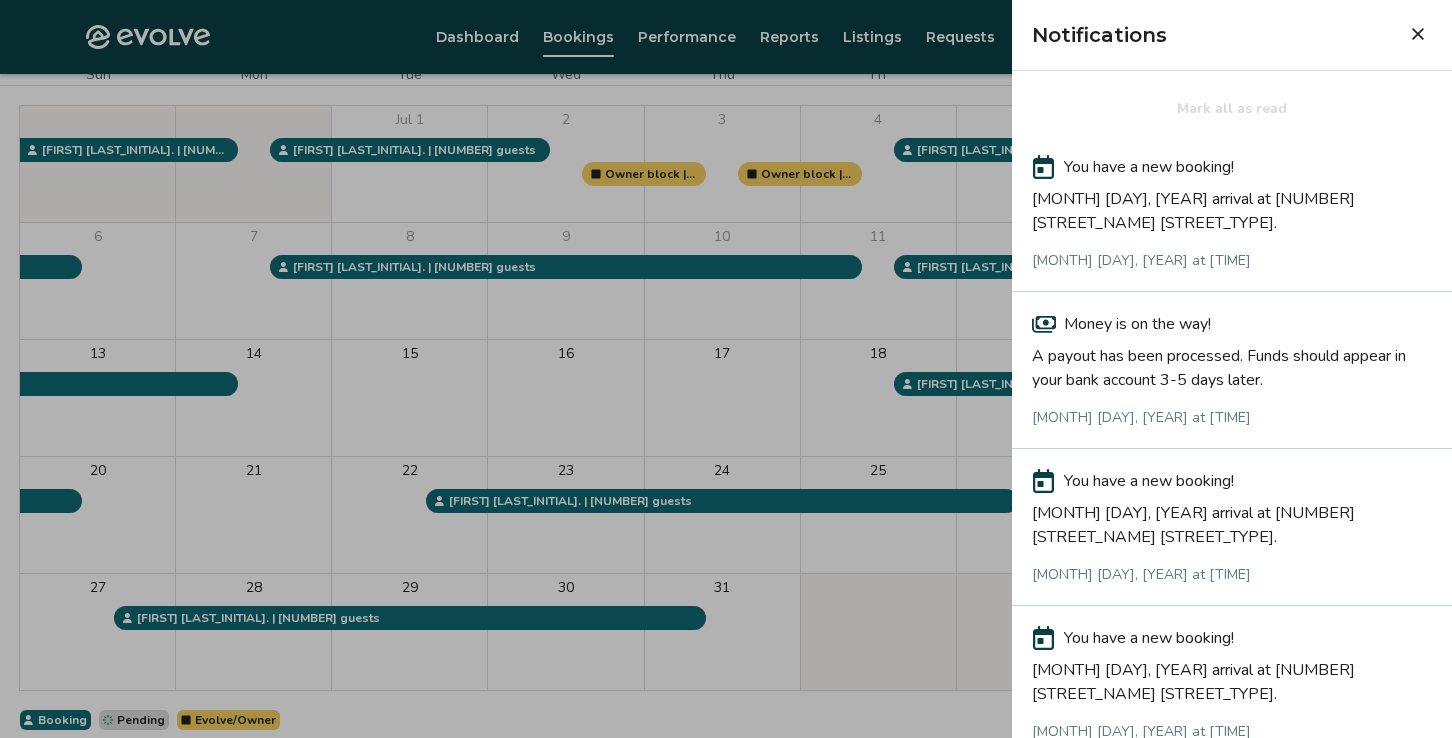 click 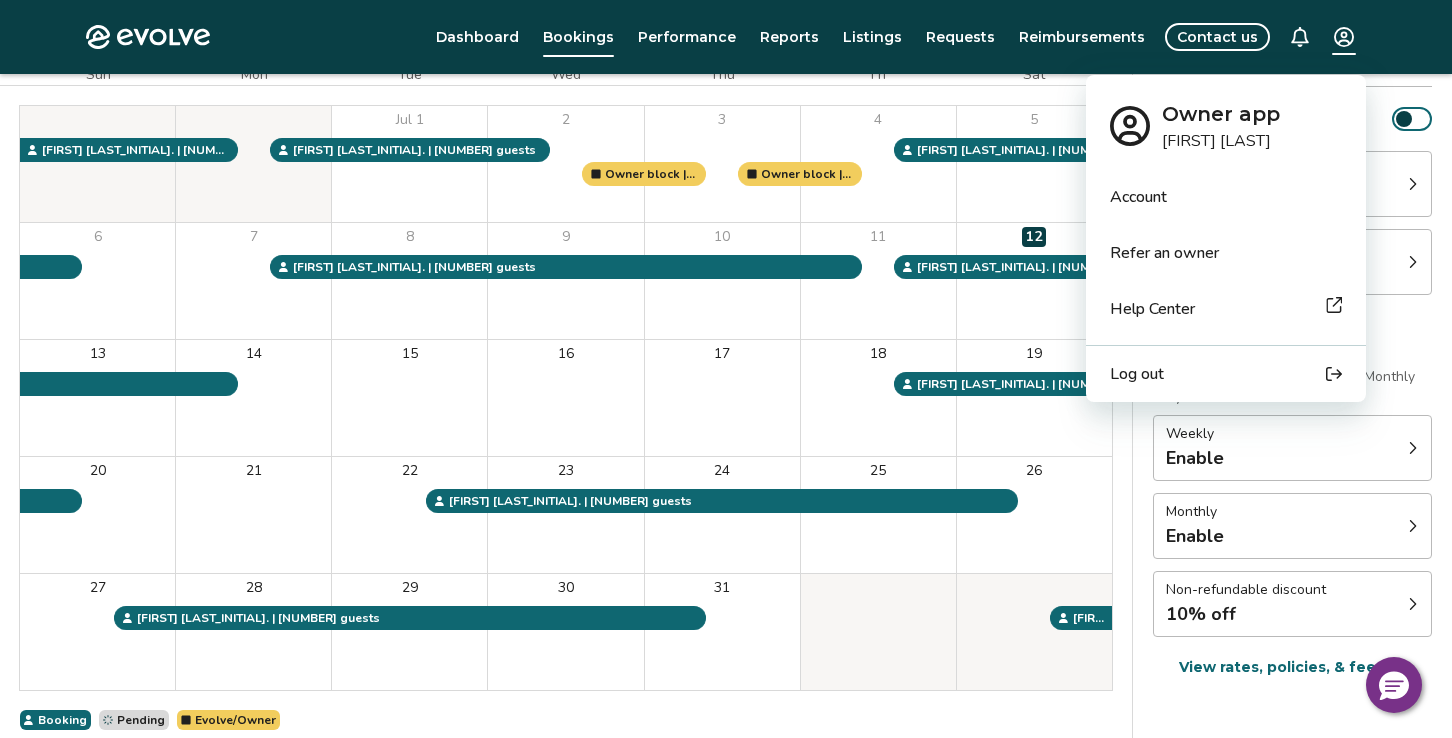 click on "Evolve Dashboard Bookings Performance Reports Listings Requests Reimbursements Contact us Bookings Calendar Booking report Jul 2025  | Views Month Week Jul 2025 Today Settings Betsie River Pines Jul 2025 Sun Mon Tue Wed Thu Fri Sat Jul 1 2 3 4 5 6 7 8 9 10 11 12 13 14 15 16 17 18 19 20 21 22 23 24 25 26 27 28 29 30 31 Owner block | 1 nights,  Not ready to accept bookings at this time Owner block | 1 nights,  Not ready to accept bookings at this time Kadie G. | 2 guests DOUGLAS R. | 3 guests Celeste T. | 2 guests Tabitha T. | 3 guests RYAN M. | 1 guests Michelle M. | 4 guests Jacob F. | 3 guests Dan M. | 3 guests Sally B. | 2 guests Booking Pending Evolve/Owner Settings Rates Availability Rates per night Gap minimum rate Enable Last-minute minimum rate Enable Discounts Attract more guests and increase occupancy by offering Weekly & Monthly Stay discounts. Weekly Enable Monthly Enable Non-refundable discount 10% off View rates, policies, & fees Gap minimum rate Reduce your minimum rate by 20% Enable Enable" at bounding box center [726, 322] 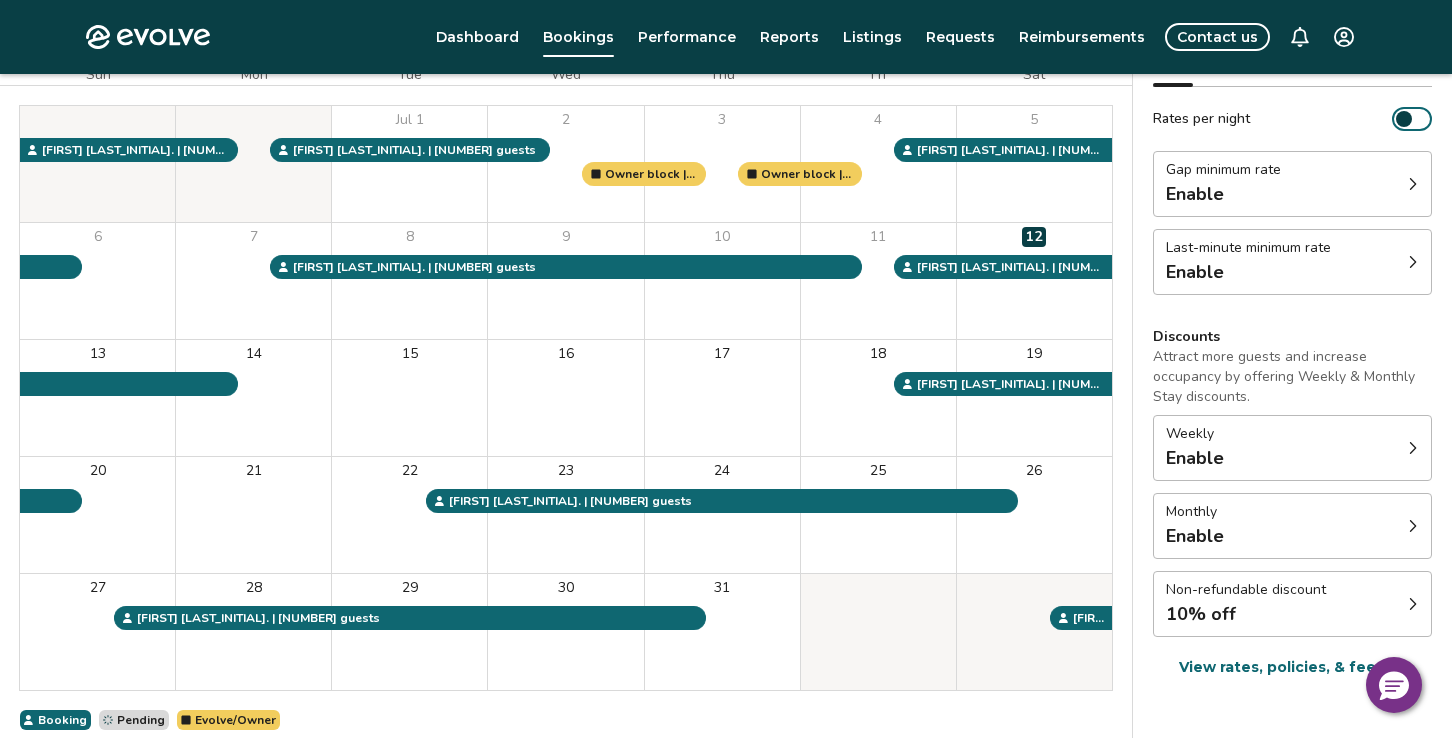 click on "Evolve Dashboard Bookings Performance Reports Listings Requests Reimbursements Contact us Bookings Calendar Booking report Jul 2025  | Views Month Week Jul 2025 Today Settings Betsie River Pines Jul 2025 Sun Mon Tue Wed Thu Fri Sat Jul 1 2 3 4 5 6 7 8 9 10 11 12 13 14 15 16 17 18 19 20 21 22 23 24 25 26 27 28 29 30 31 Owner block | 1 nights,  Not ready to accept bookings at this time Owner block | 1 nights,  Not ready to accept bookings at this time Kadie G. | 2 guests DOUGLAS R. | 3 guests Celeste T. | 2 guests Tabitha T. | 3 guests RYAN M. | 1 guests Michelle M. | 4 guests Jacob F. | 3 guests Dan M. | 3 guests Sally B. | 2 guests Booking Pending Evolve/Owner Settings Rates Availability Rates per night Gap minimum rate Enable Last-minute minimum rate Enable Discounts Attract more guests and increase occupancy by offering Weekly & Monthly Stay discounts. Weekly Enable Monthly Enable Non-refundable discount 10% off View rates, policies, & fees Gap minimum rate Reduce your minimum rate by 20% Enable Enable" at bounding box center (726, 322) 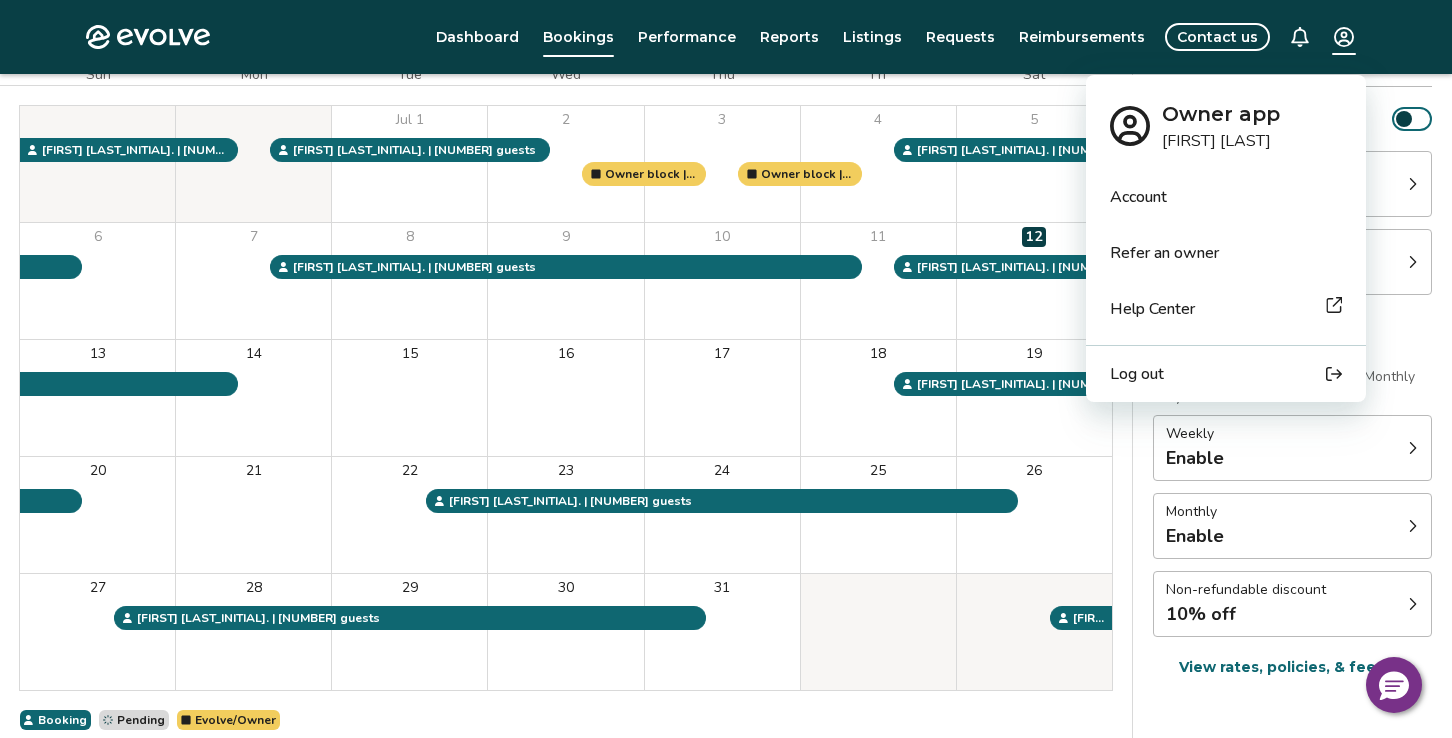 click on "Log out" at bounding box center [1137, 374] 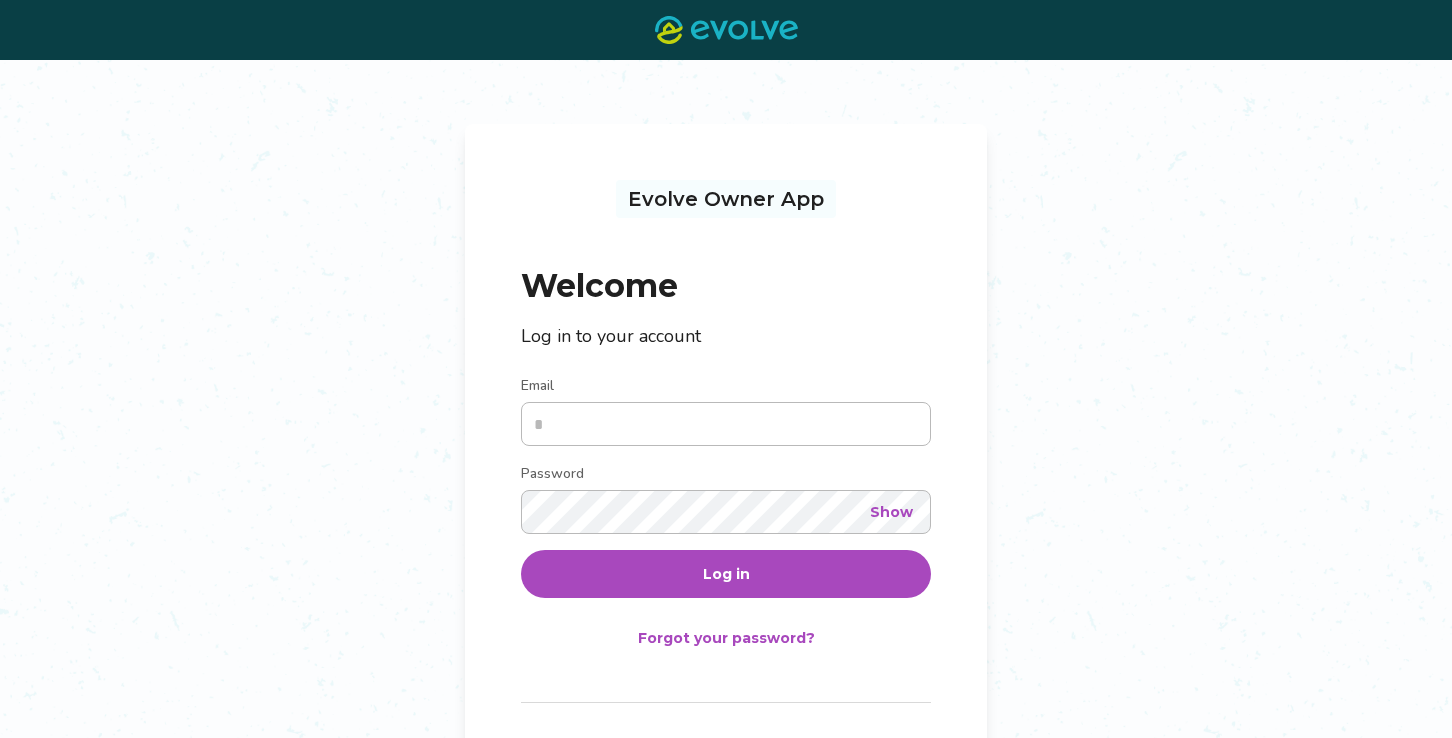 scroll, scrollTop: 0, scrollLeft: 0, axis: both 